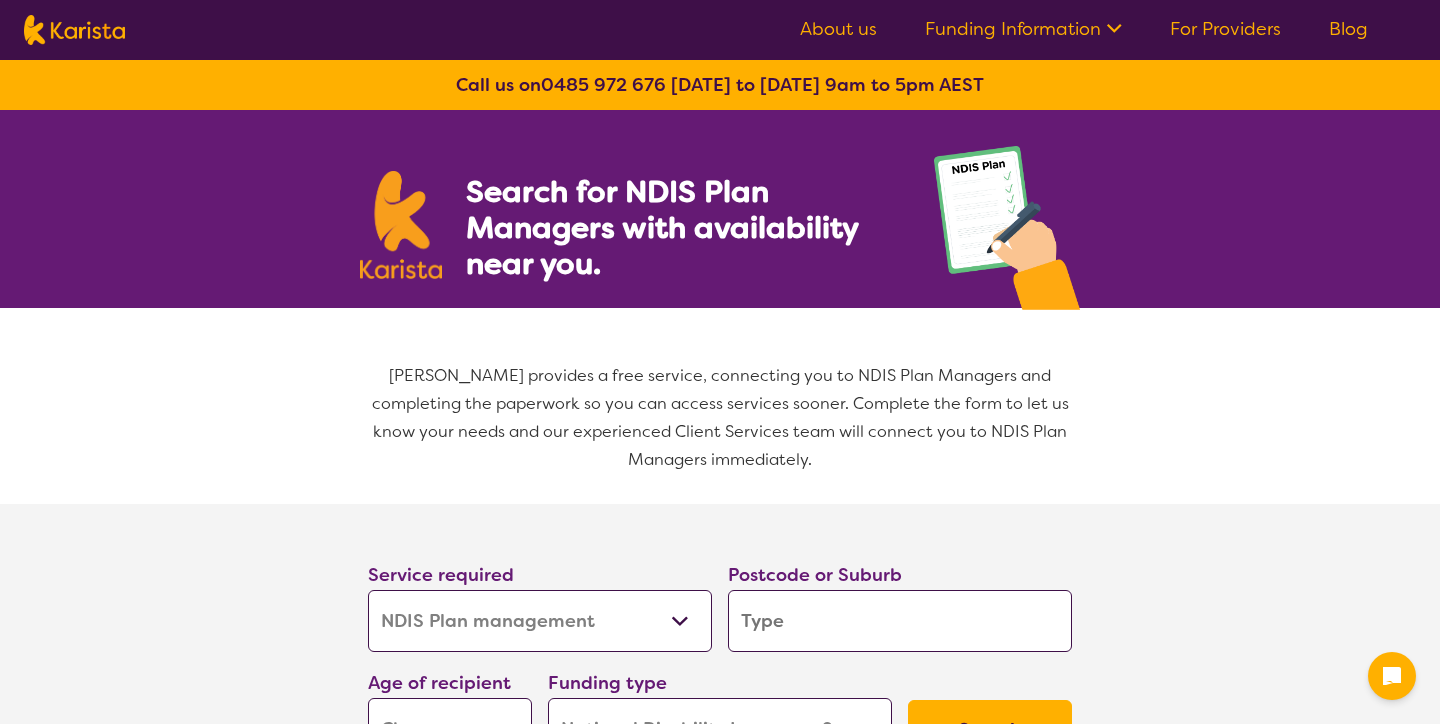 select on "NDIS Plan management" 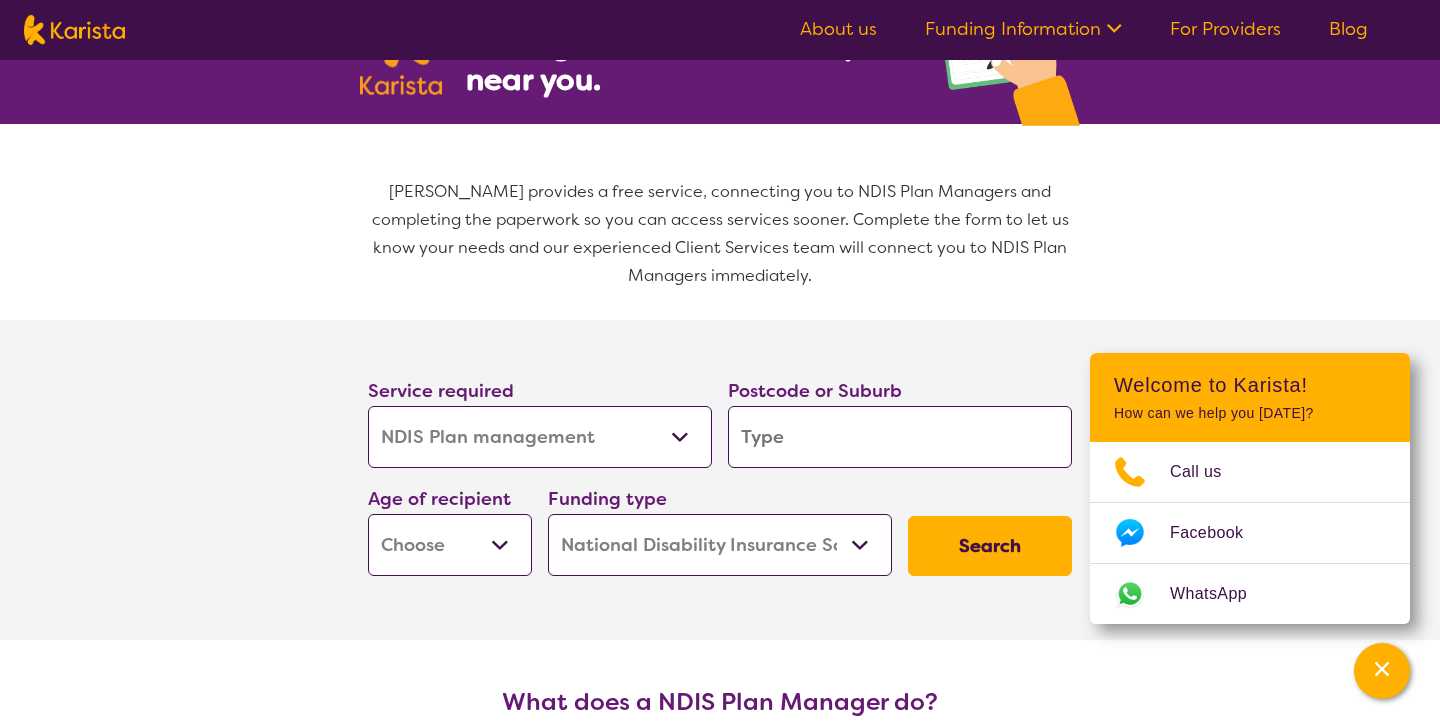 scroll, scrollTop: 192, scrollLeft: 0, axis: vertical 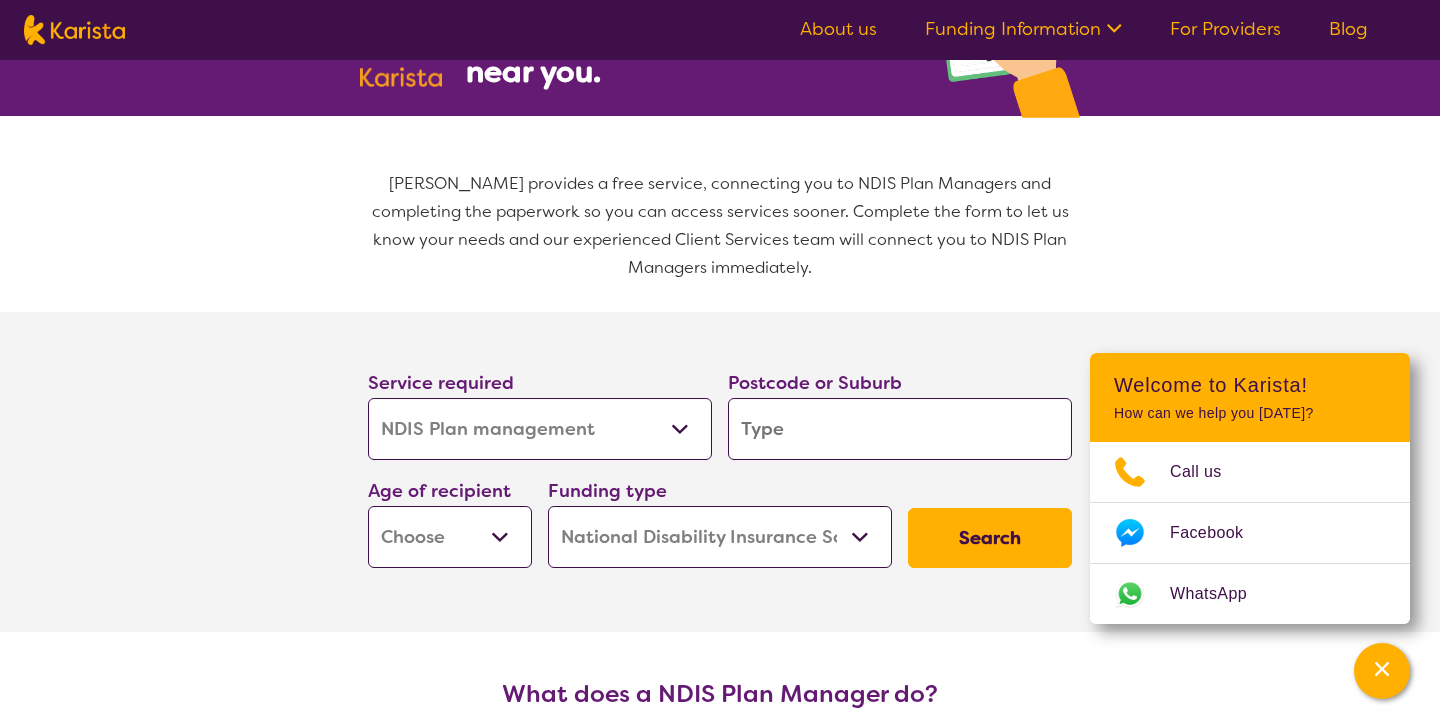 click at bounding box center (900, 429) 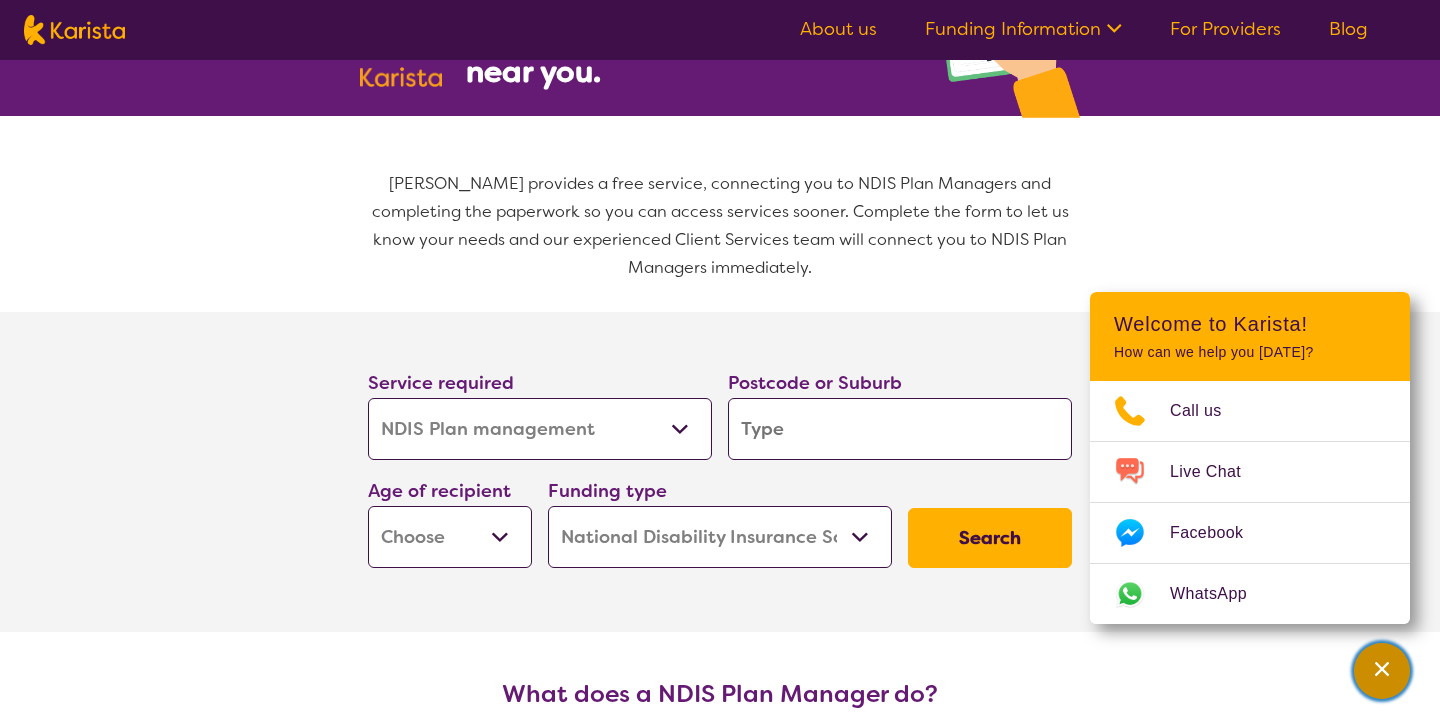 type 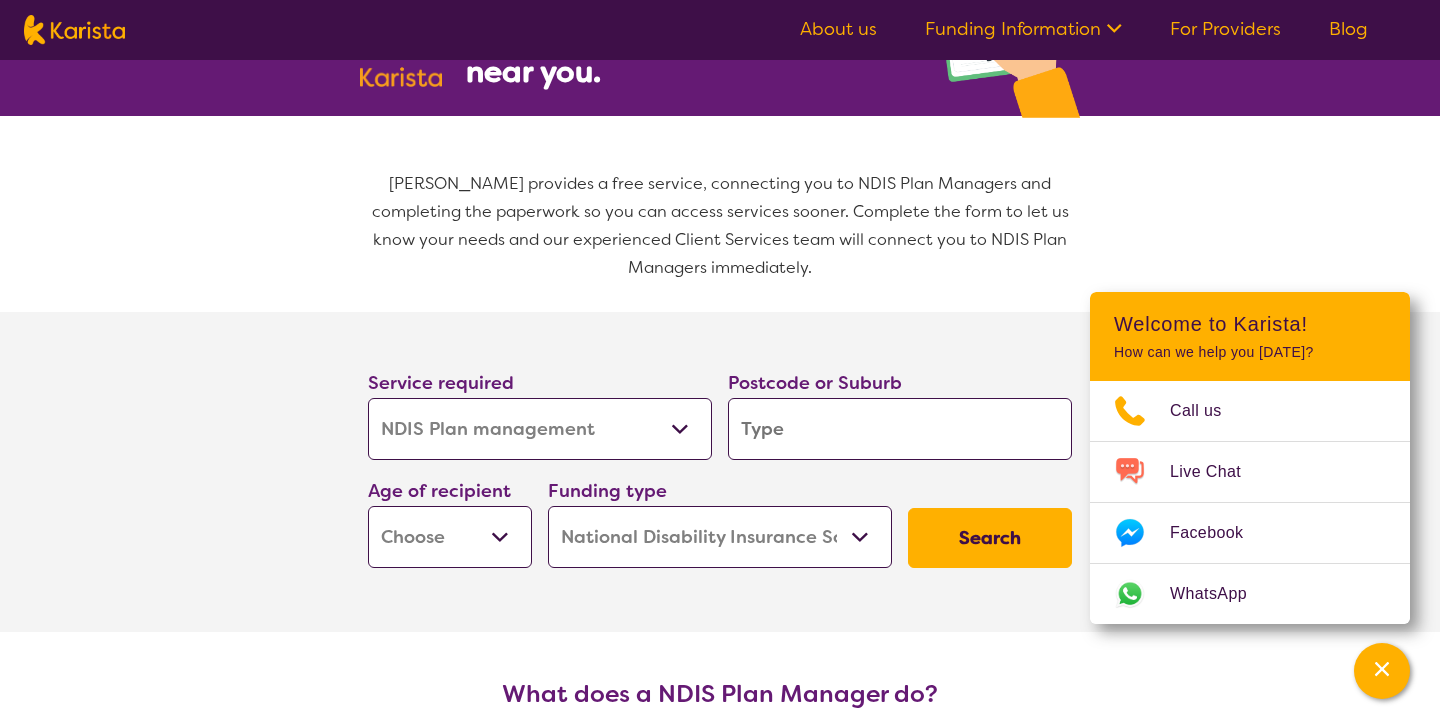 click at bounding box center [900, 429] 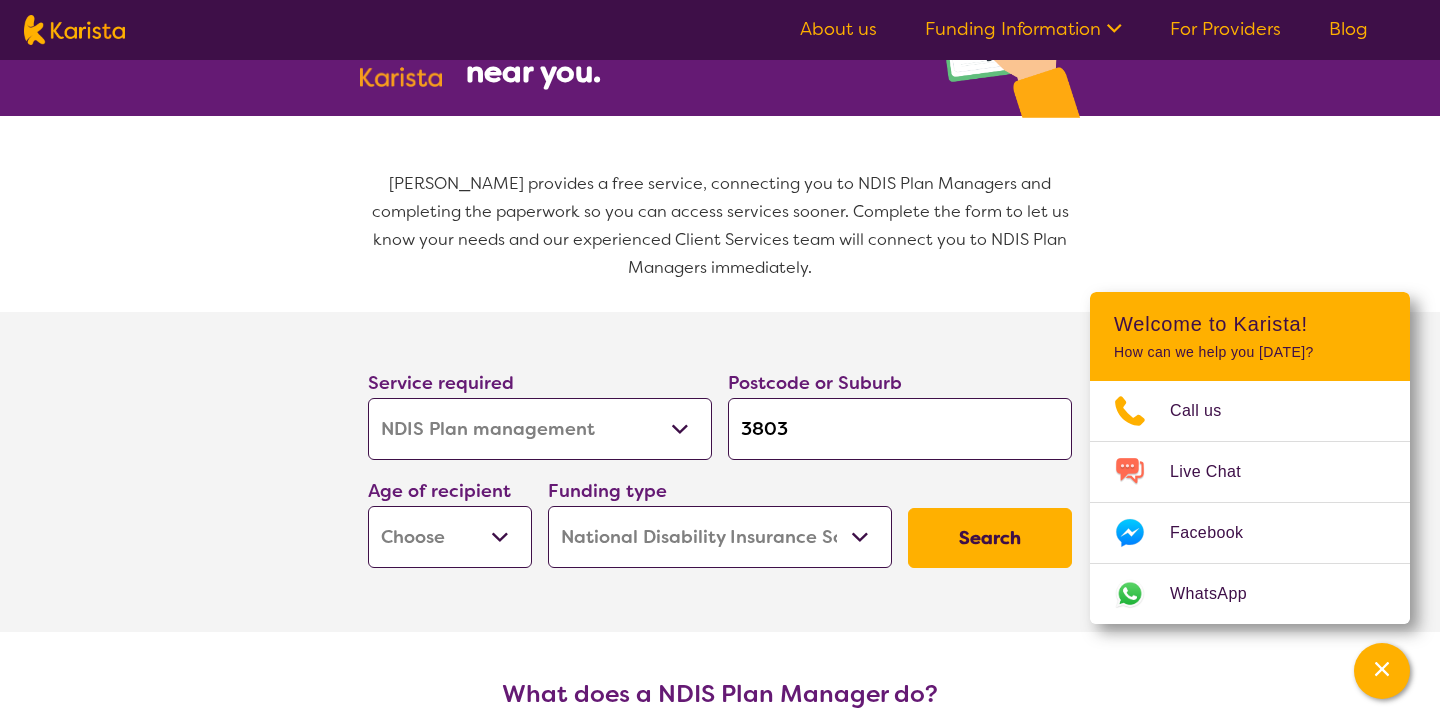 type on "3803" 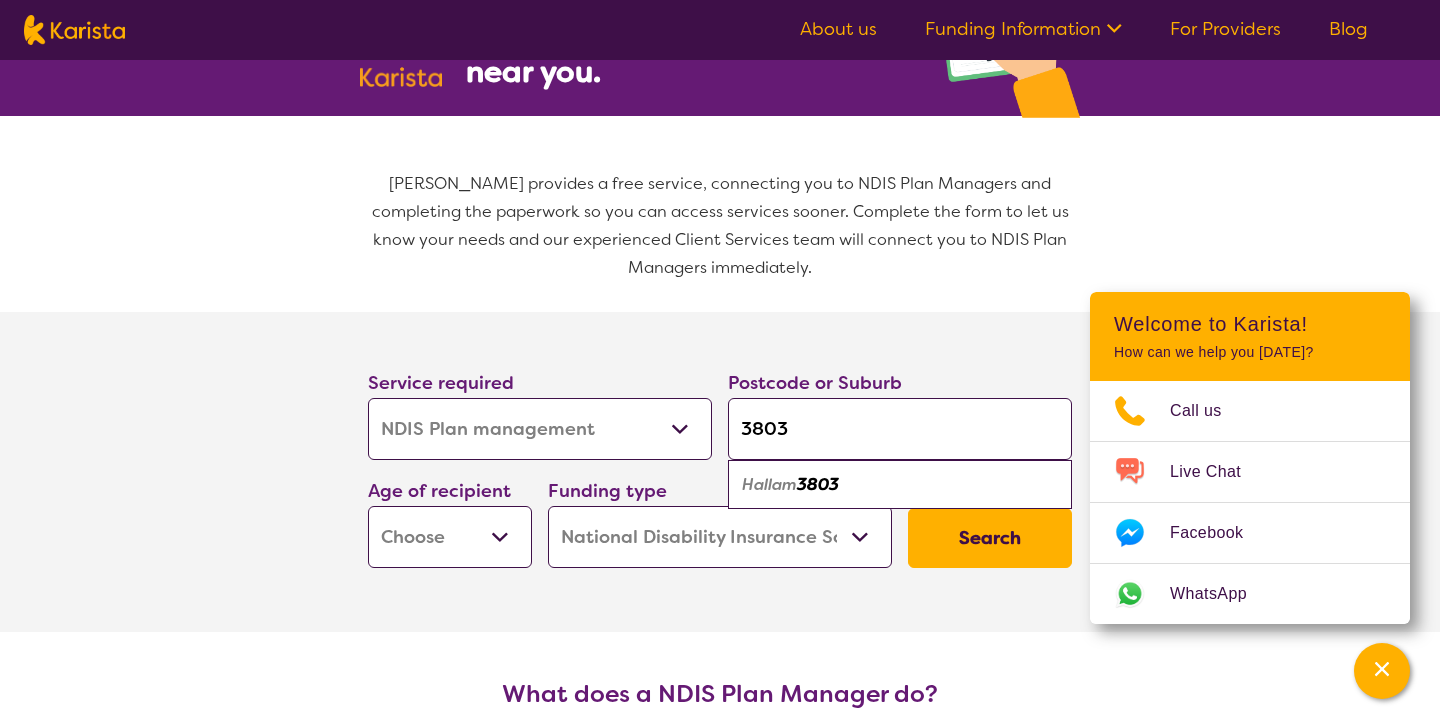 click on "Search" at bounding box center [990, 538] 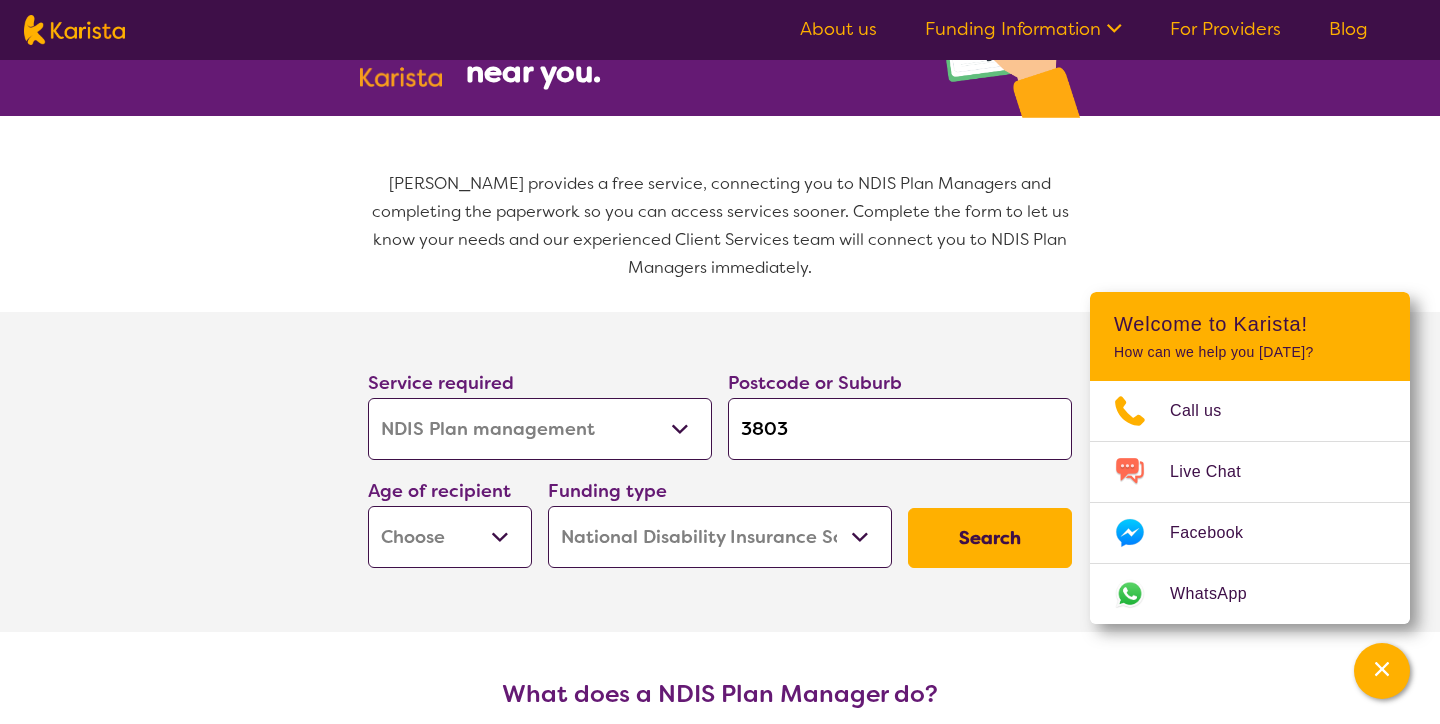 click on "Early Childhood - 0 to 9 Child - 10 to 11 Adolescent - 12 to 17 Adult - 18 to 64 Aged - [DEMOGRAPHIC_DATA]+" at bounding box center (450, 537) 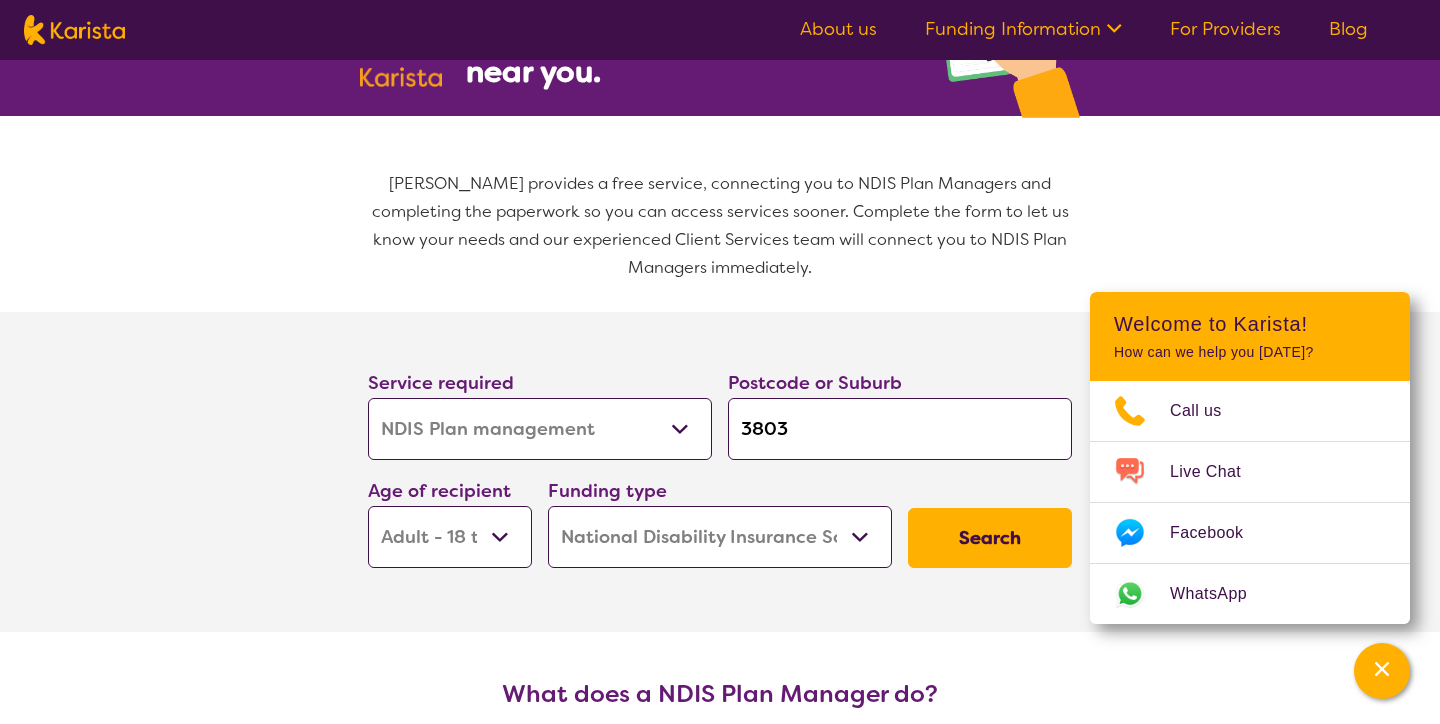 select on "AD" 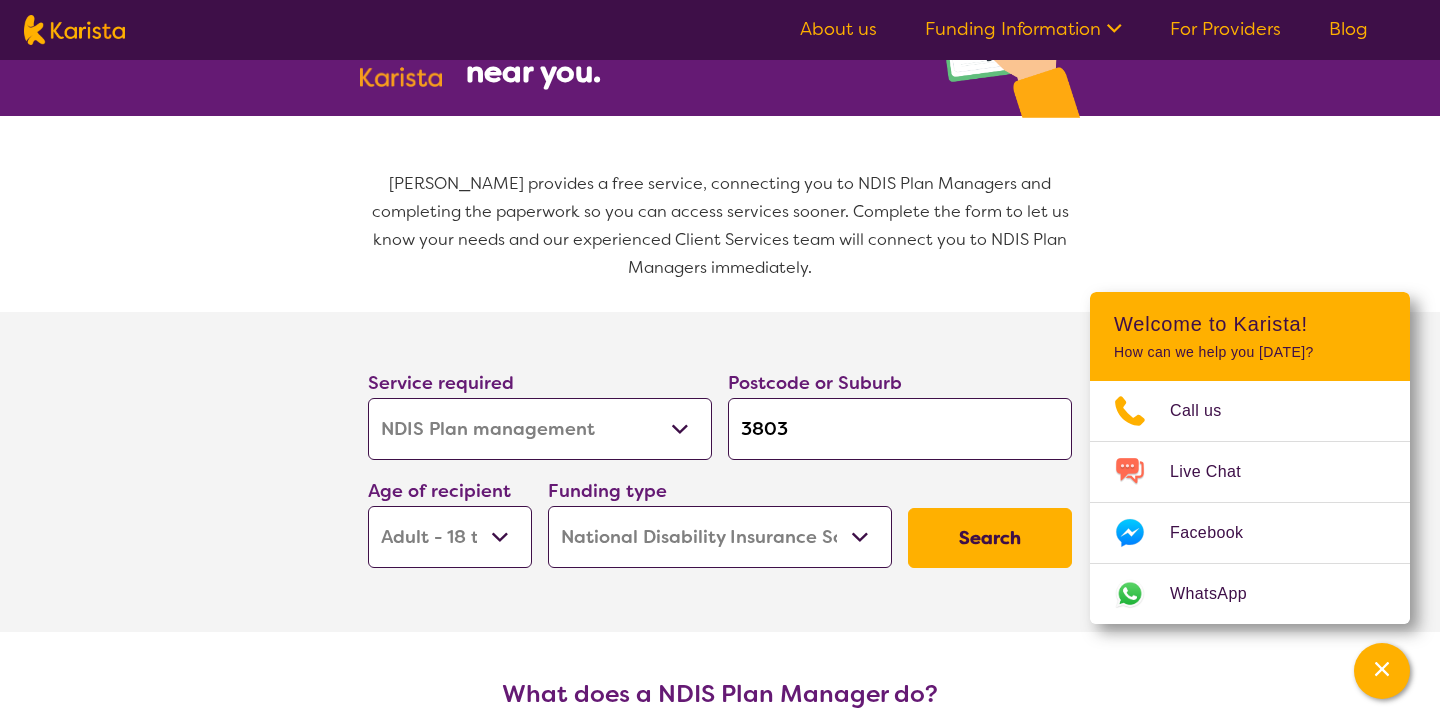 click on "Home Care Package (HCP) National Disability Insurance Scheme (NDIS) I don't know" at bounding box center [720, 537] 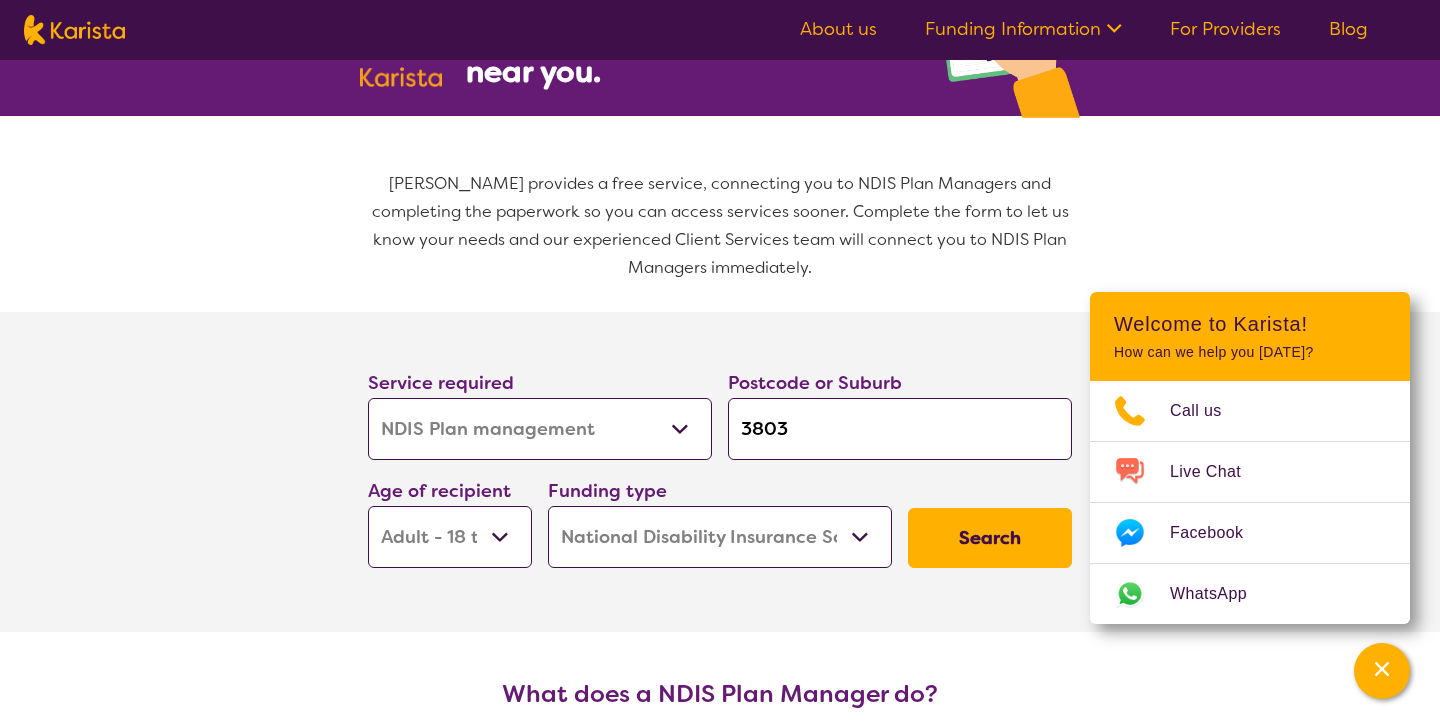 select on "i-don-t-know" 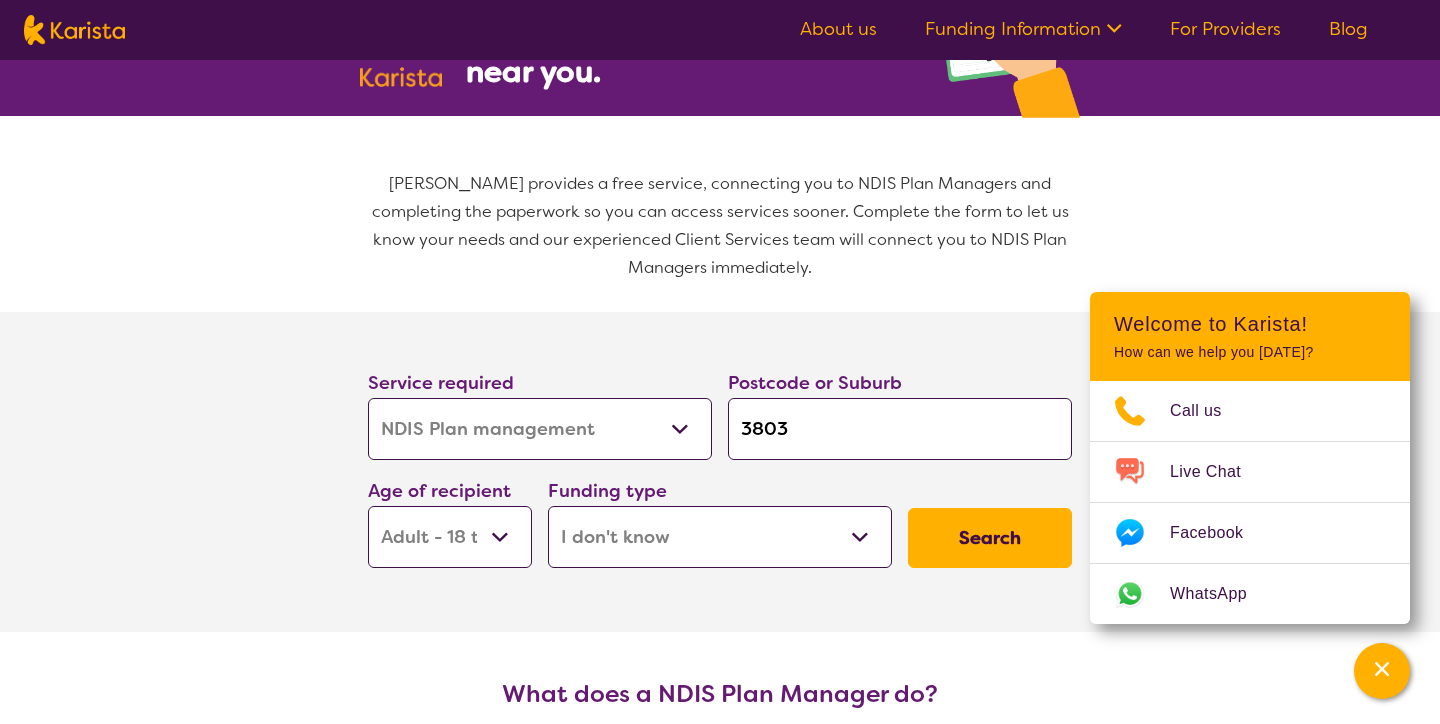 select on "i-don-t-know" 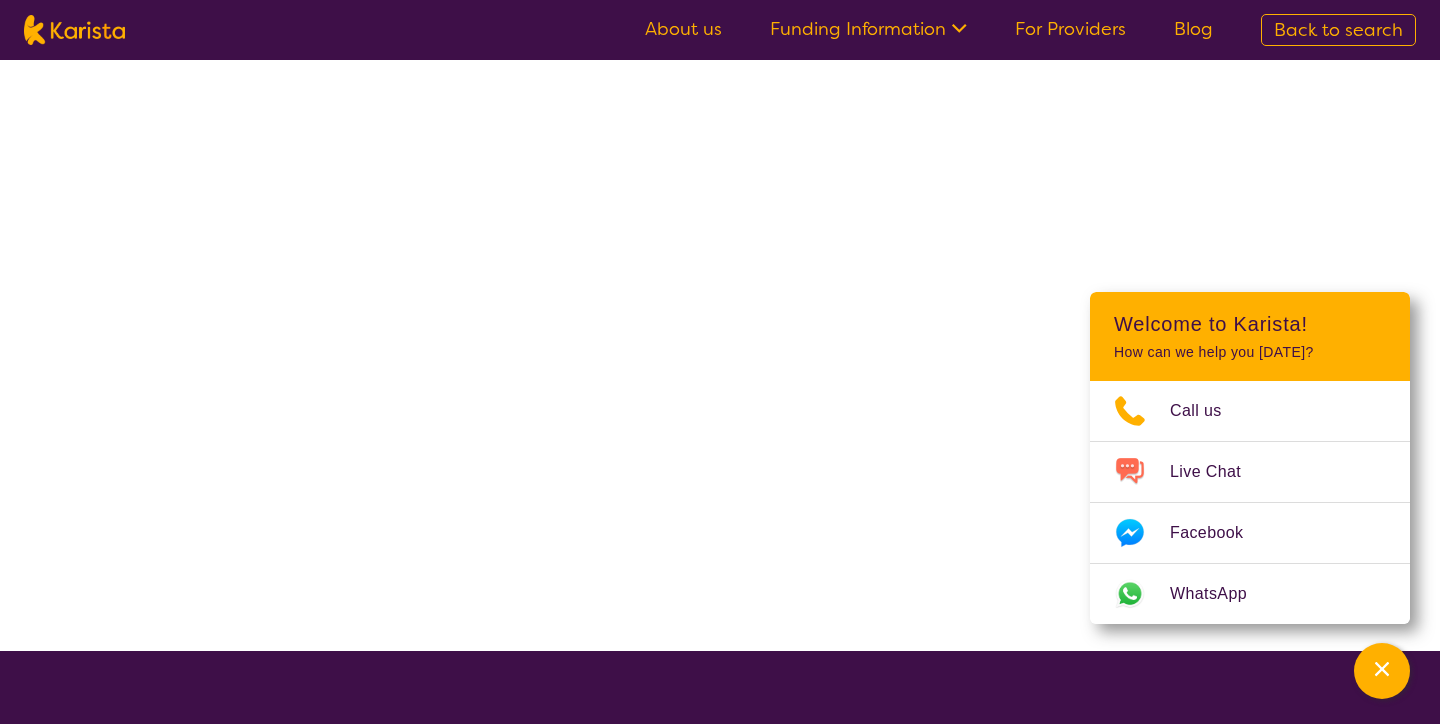 scroll, scrollTop: 0, scrollLeft: 0, axis: both 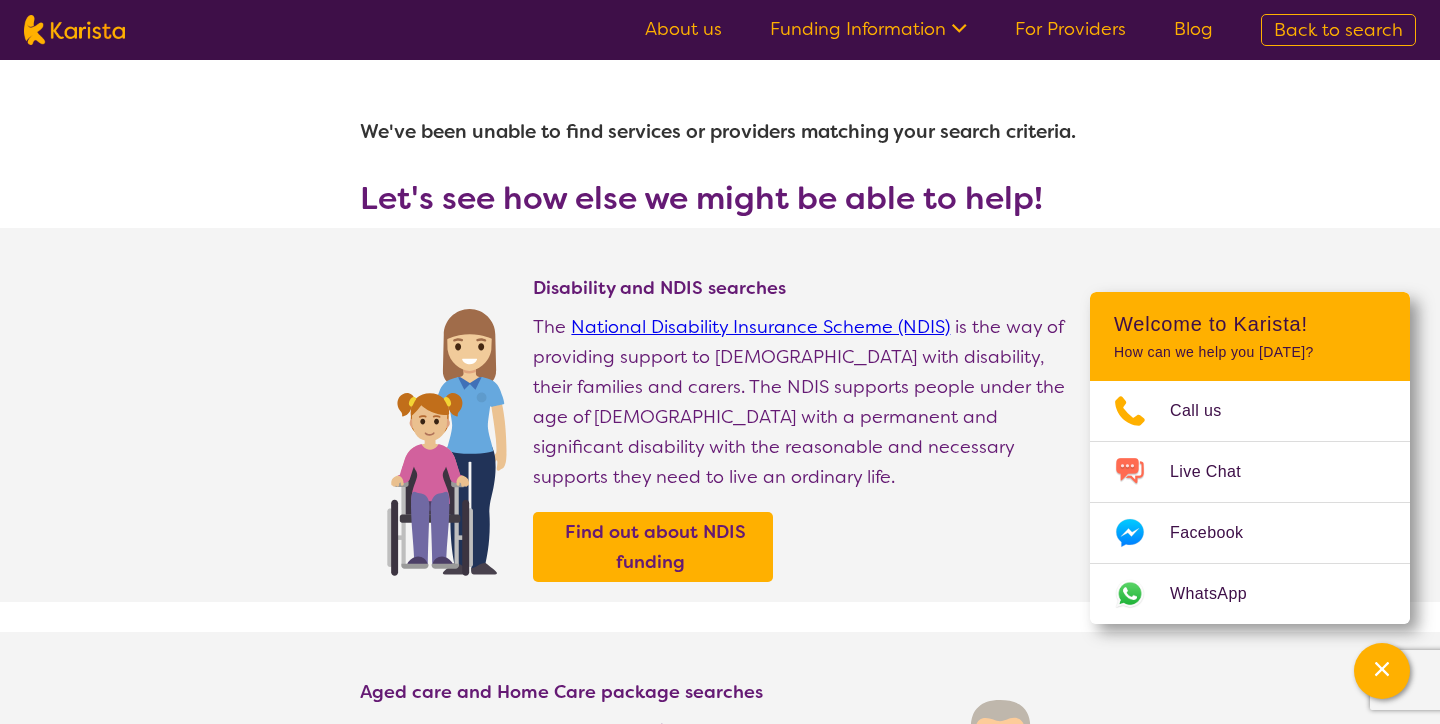 click on "Funding Information" at bounding box center [868, 29] 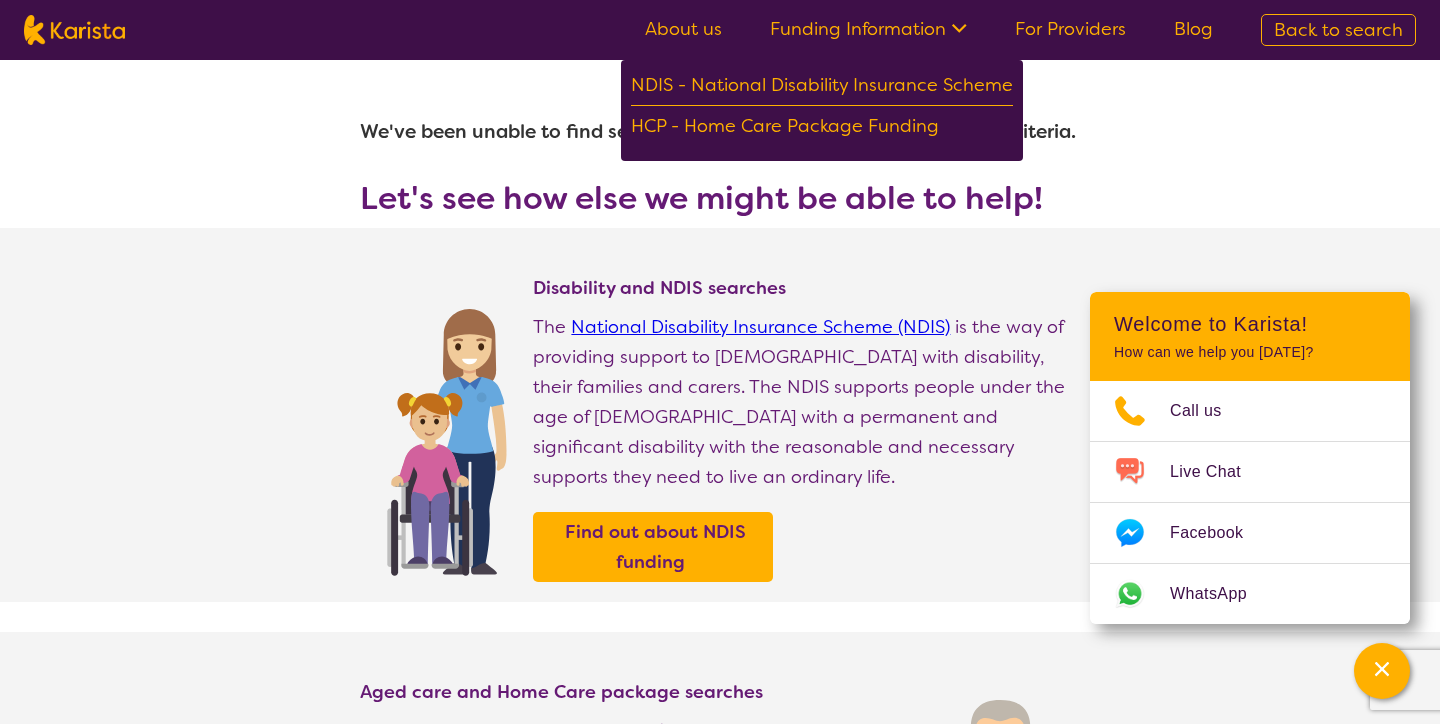 click on "For Providers" at bounding box center [1070, 29] 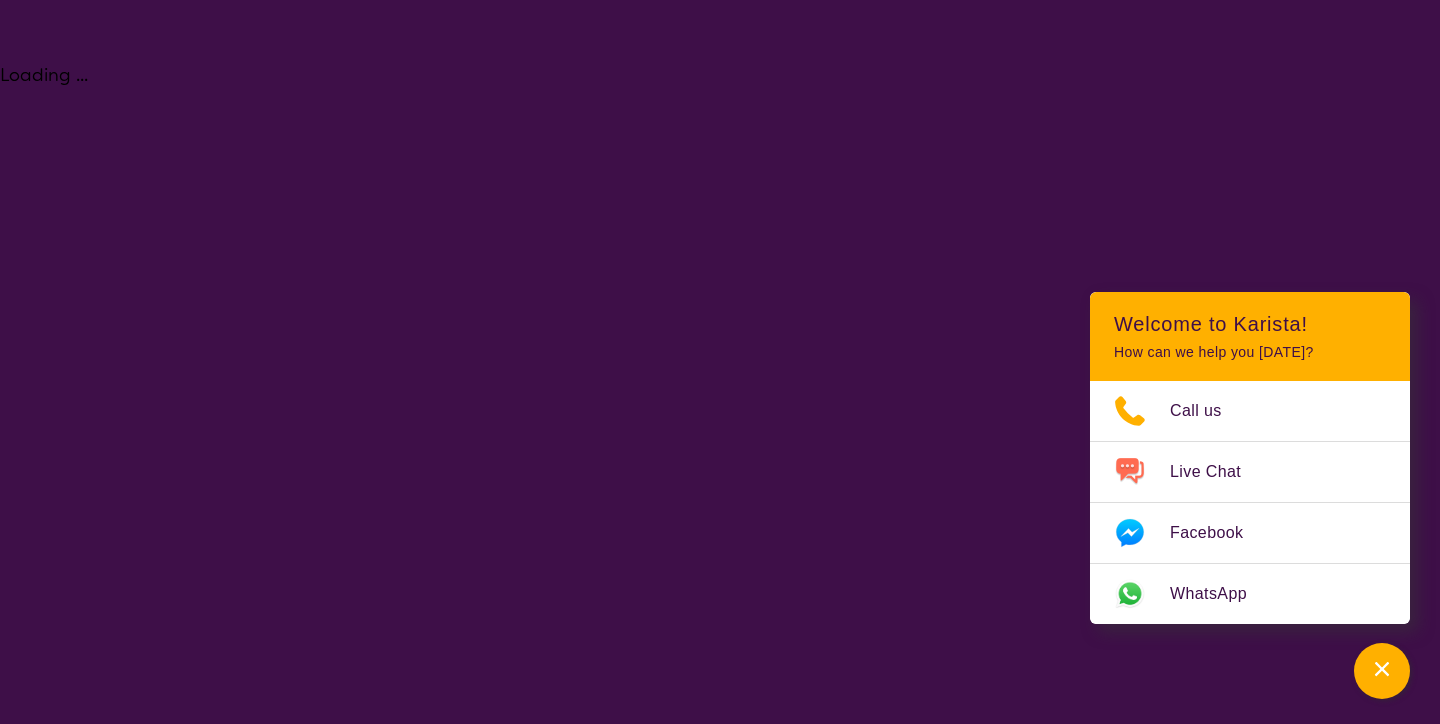 select on "NDIS Plan management" 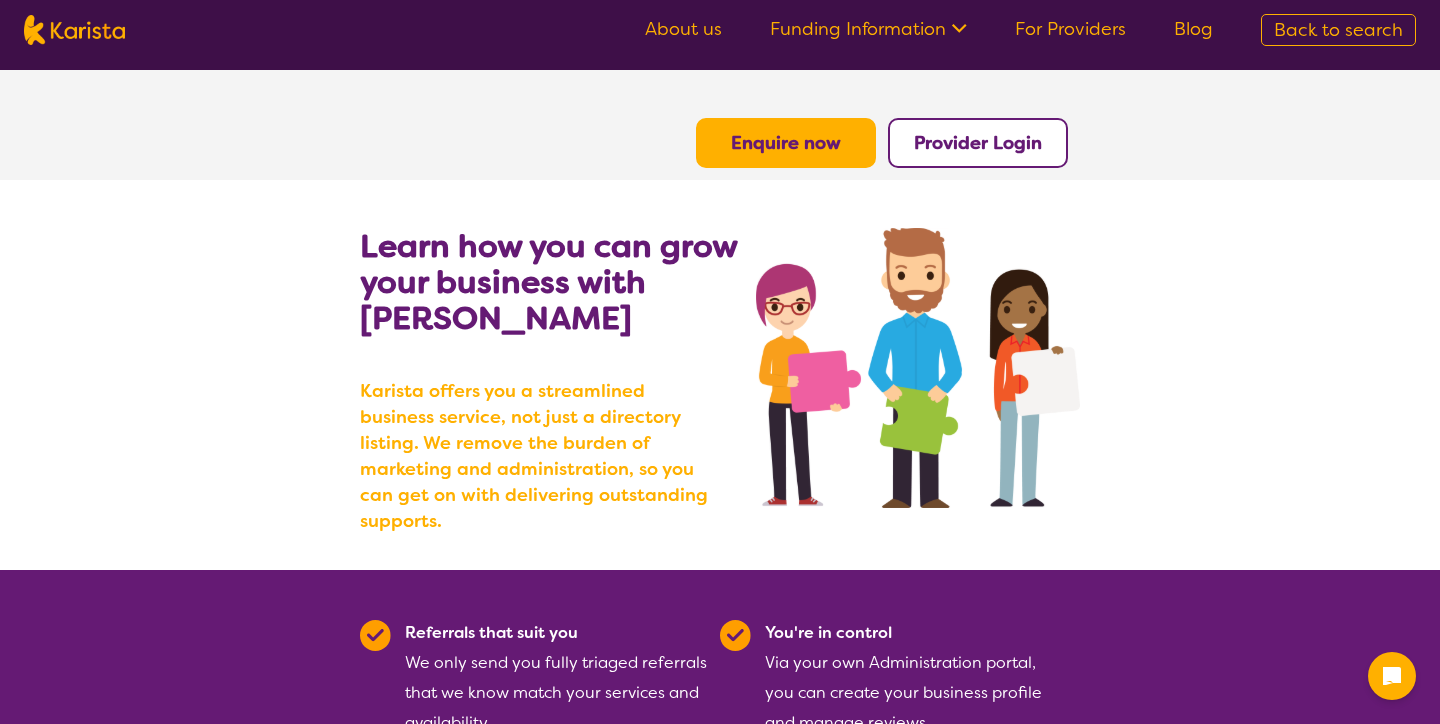 scroll, scrollTop: 0, scrollLeft: 0, axis: both 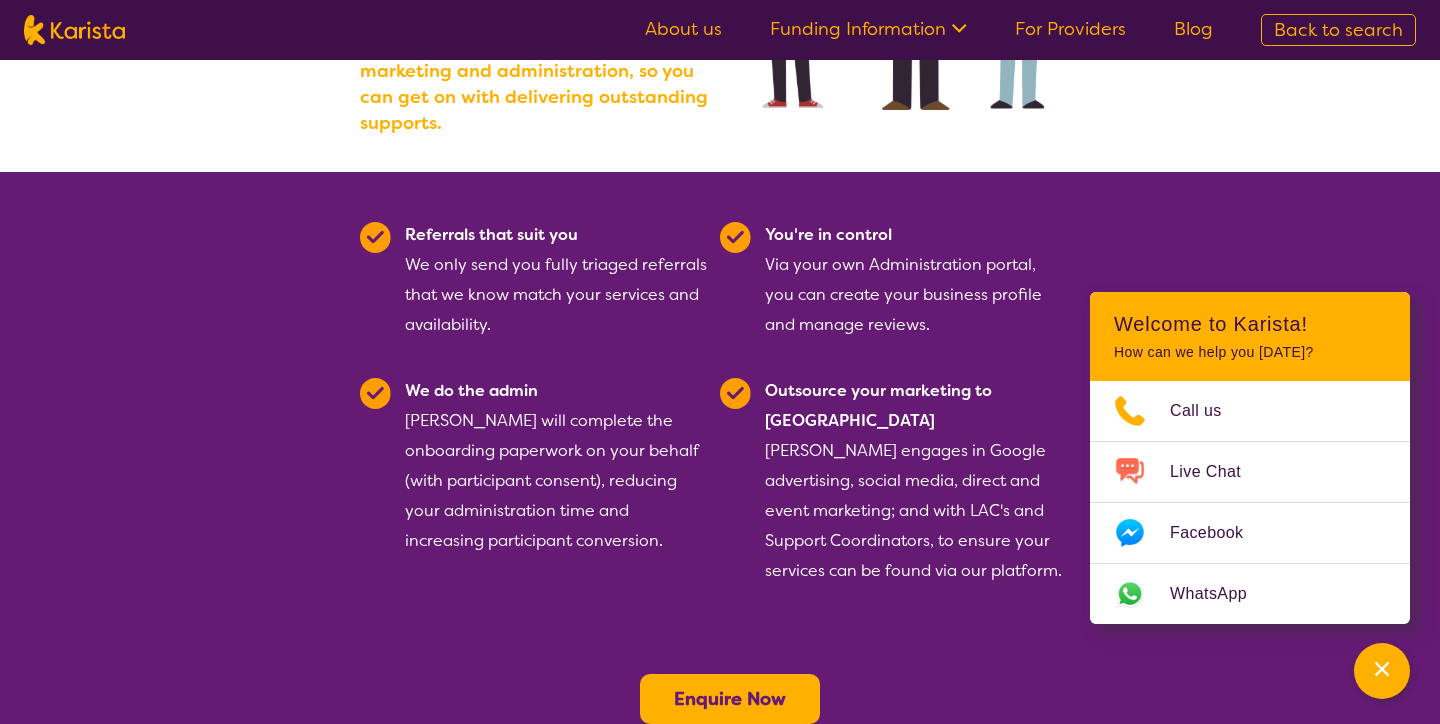 click on "Enquire Now" at bounding box center (730, 699) 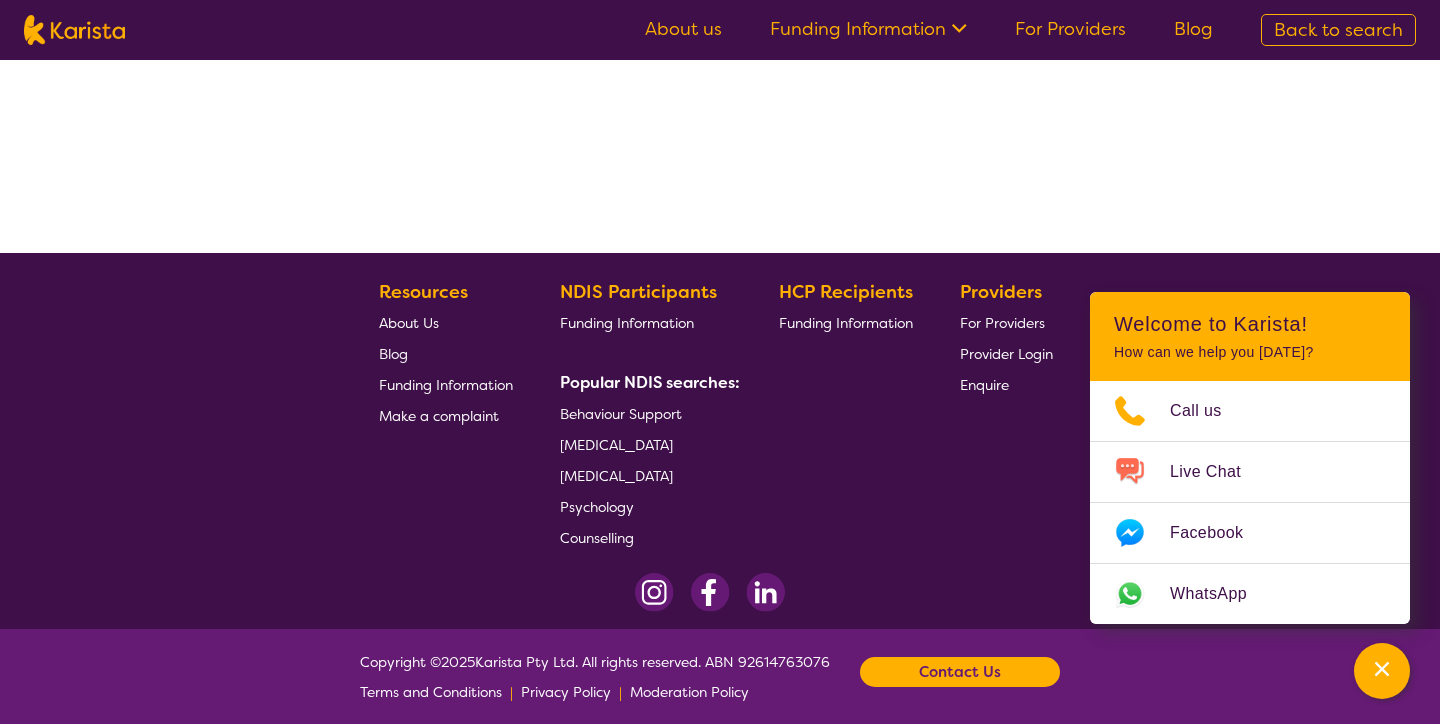 scroll, scrollTop: 388, scrollLeft: 0, axis: vertical 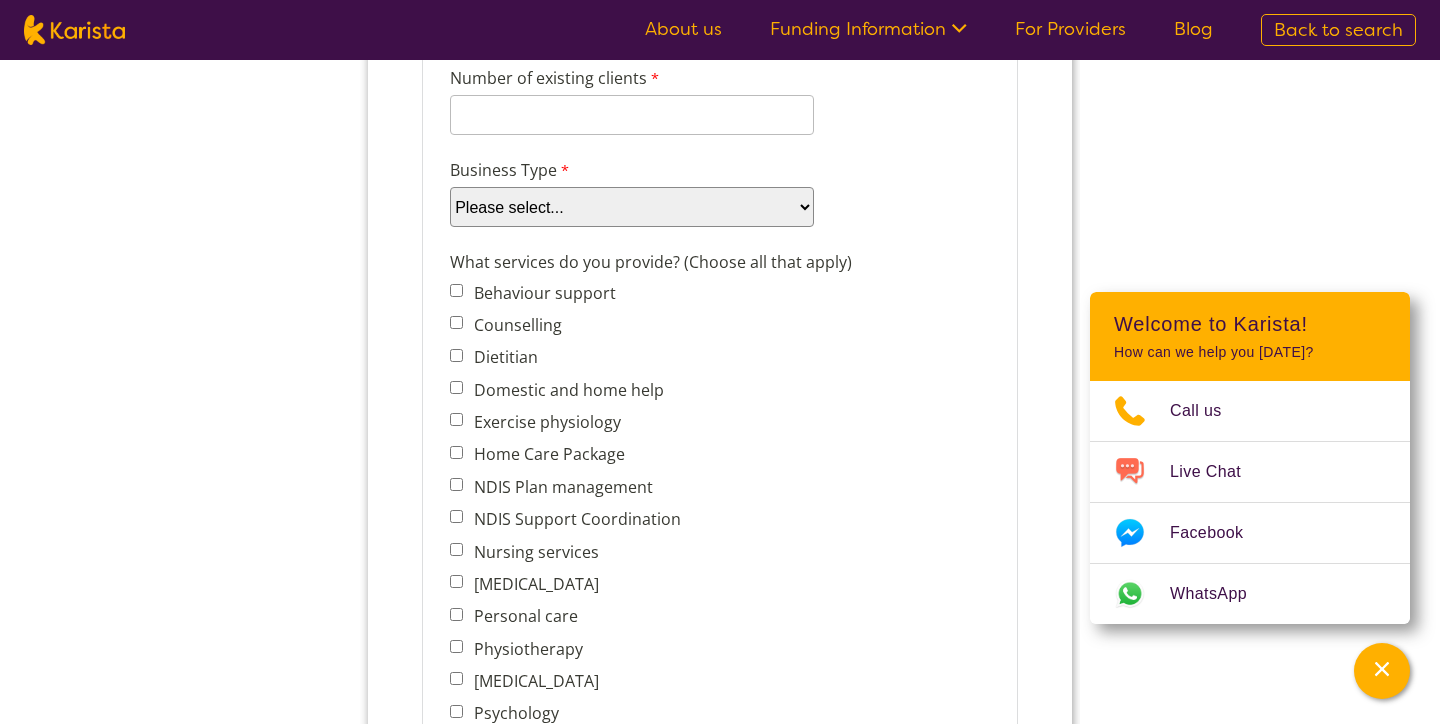 click on "NDIS Plan management" at bounding box center (456, 484) 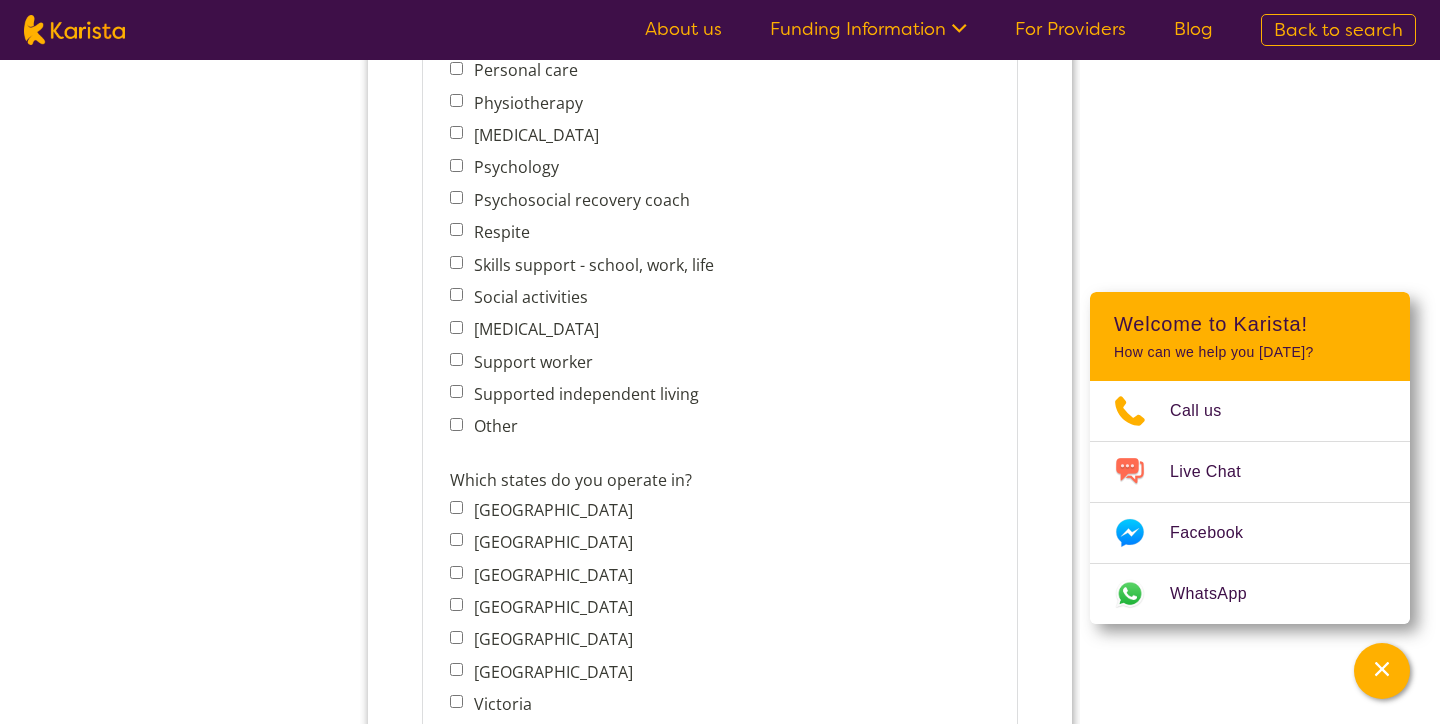 scroll, scrollTop: 1186, scrollLeft: 0, axis: vertical 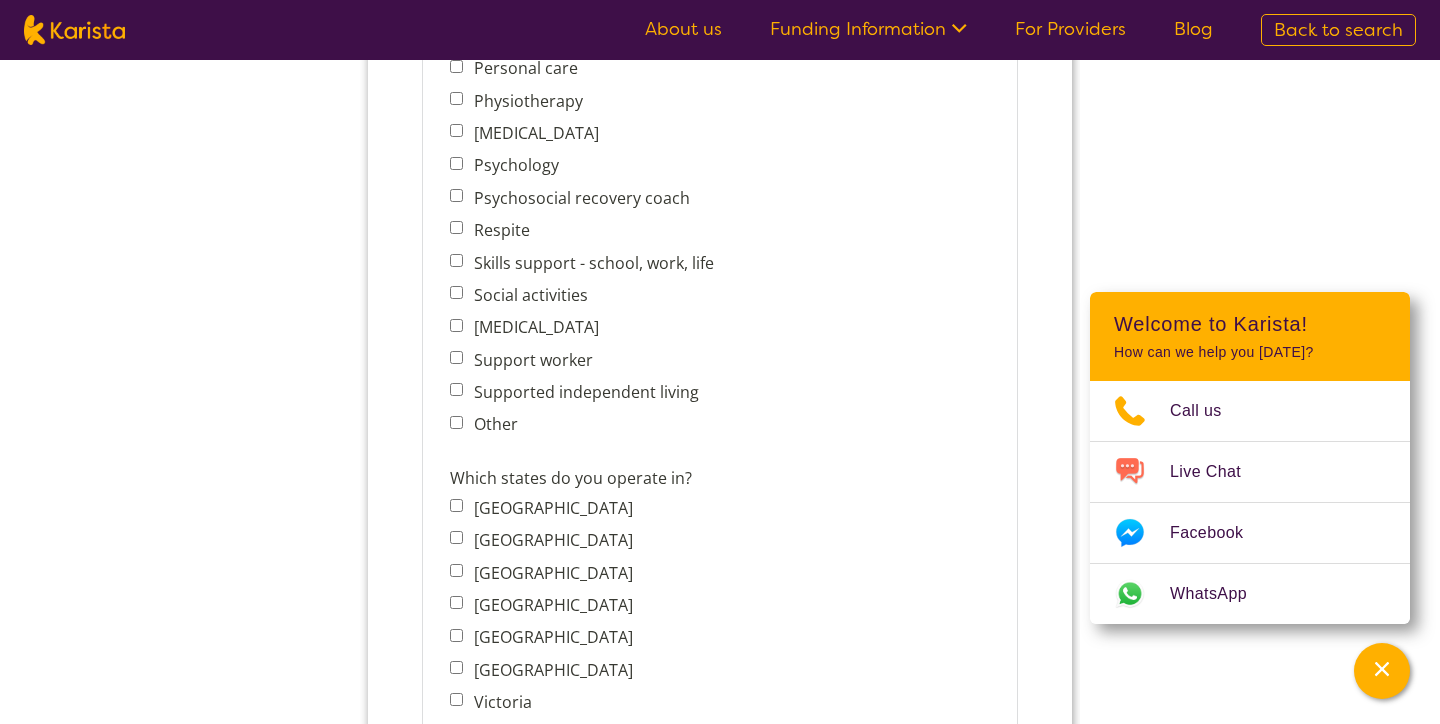 click on "Victoria" at bounding box center (456, 699) 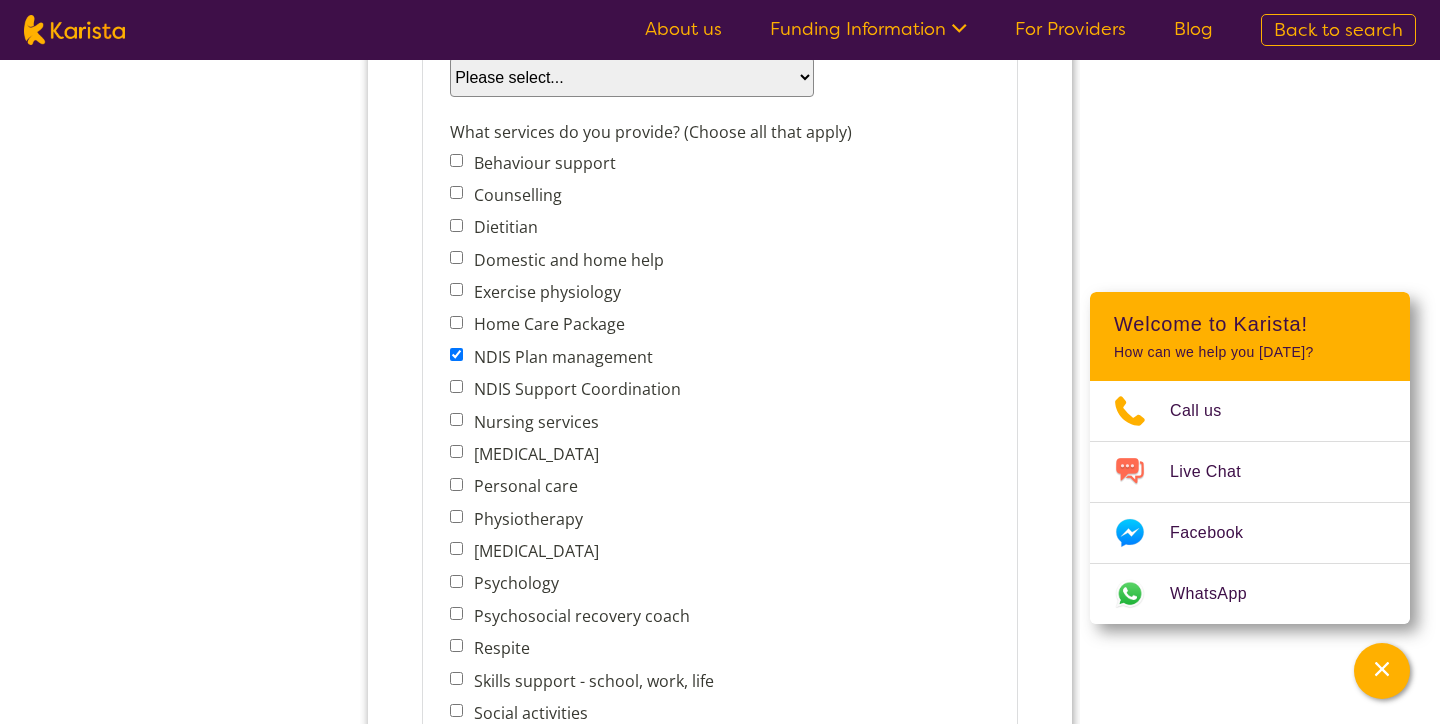 scroll, scrollTop: 762, scrollLeft: 0, axis: vertical 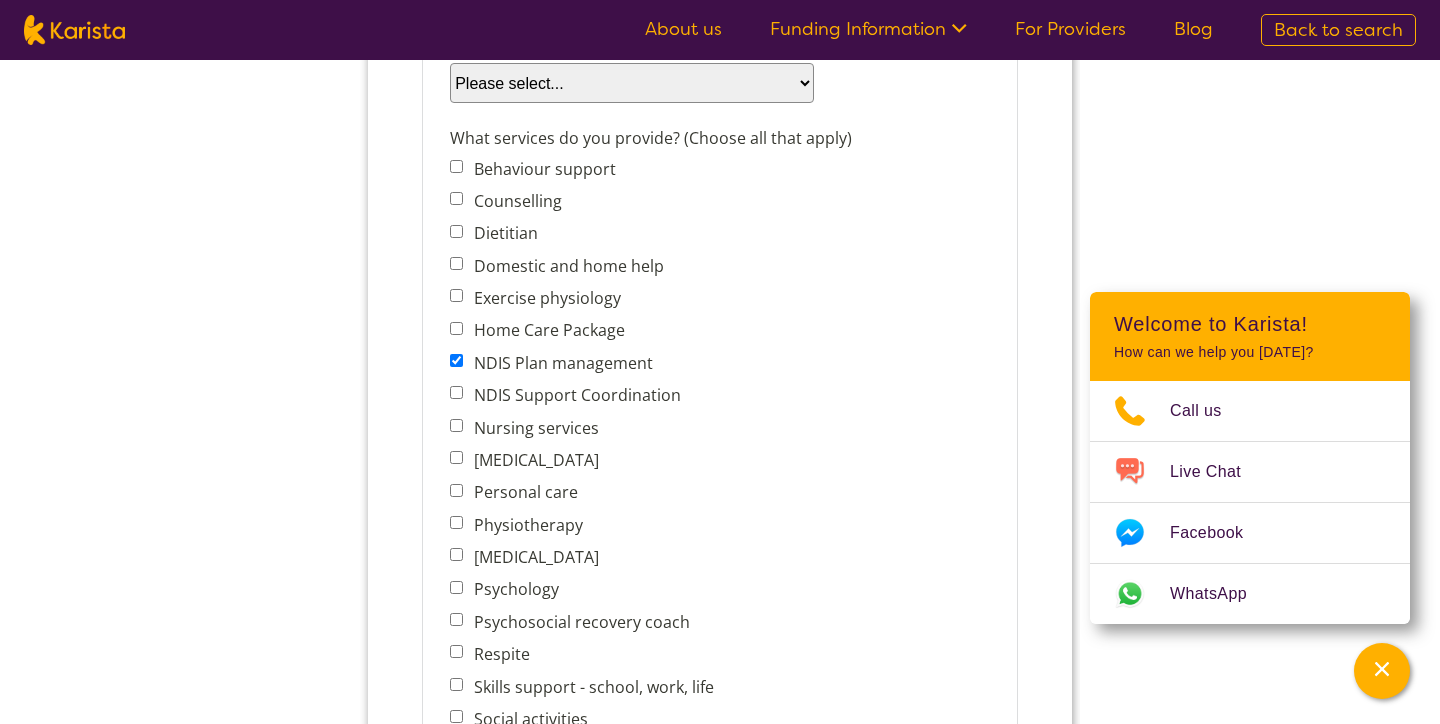 click on "Domestic and home help" at bounding box center [456, 263] 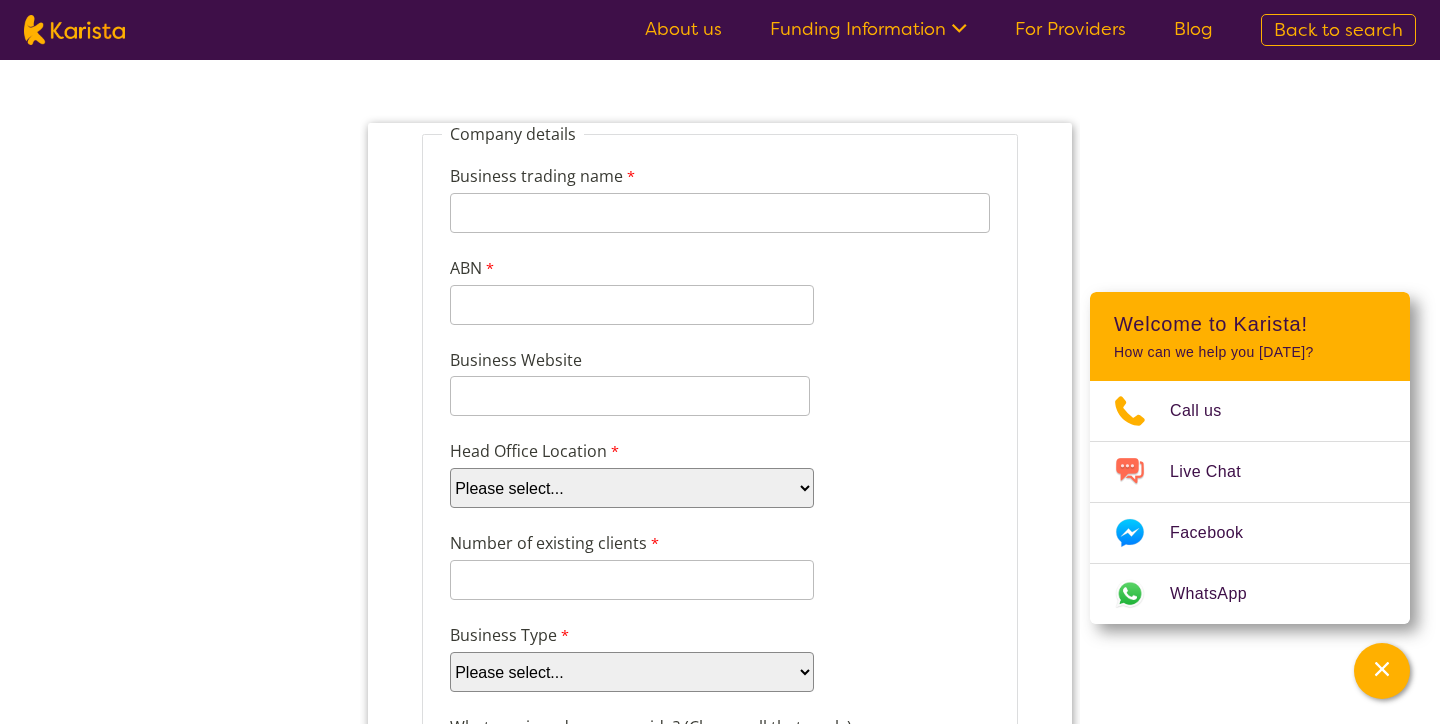 scroll, scrollTop: 179, scrollLeft: 0, axis: vertical 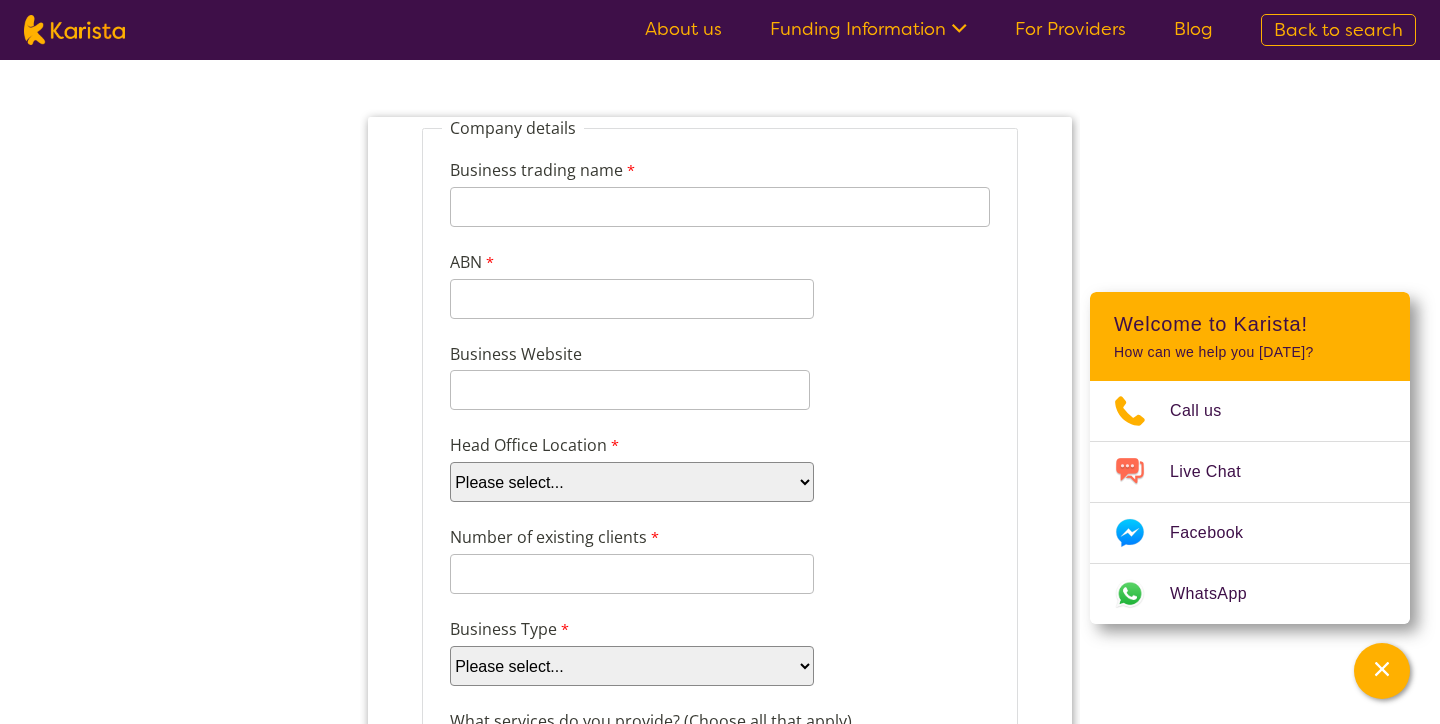 click on "Please select...
ACT
NSW
NT
QLD
SA
TAS
VIC
WA" at bounding box center [632, 482] 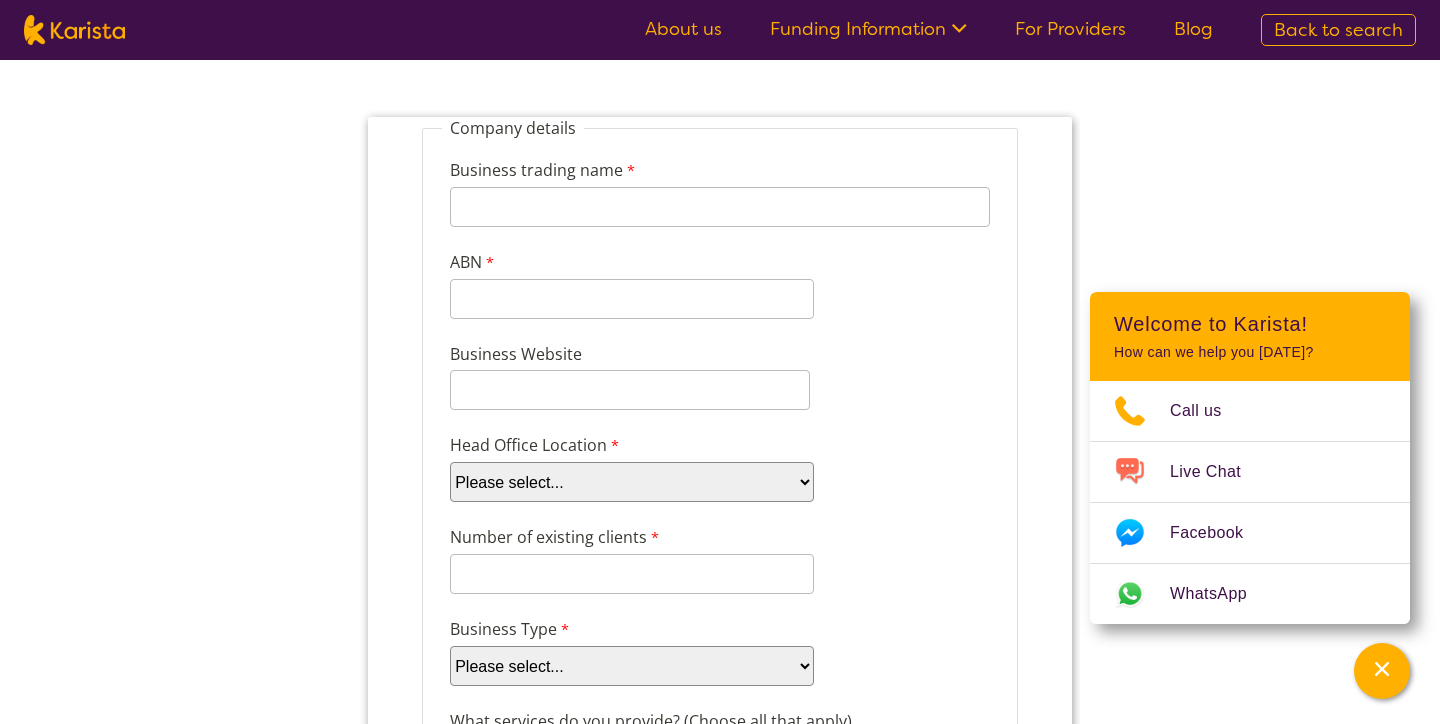 select on "tfa_100" 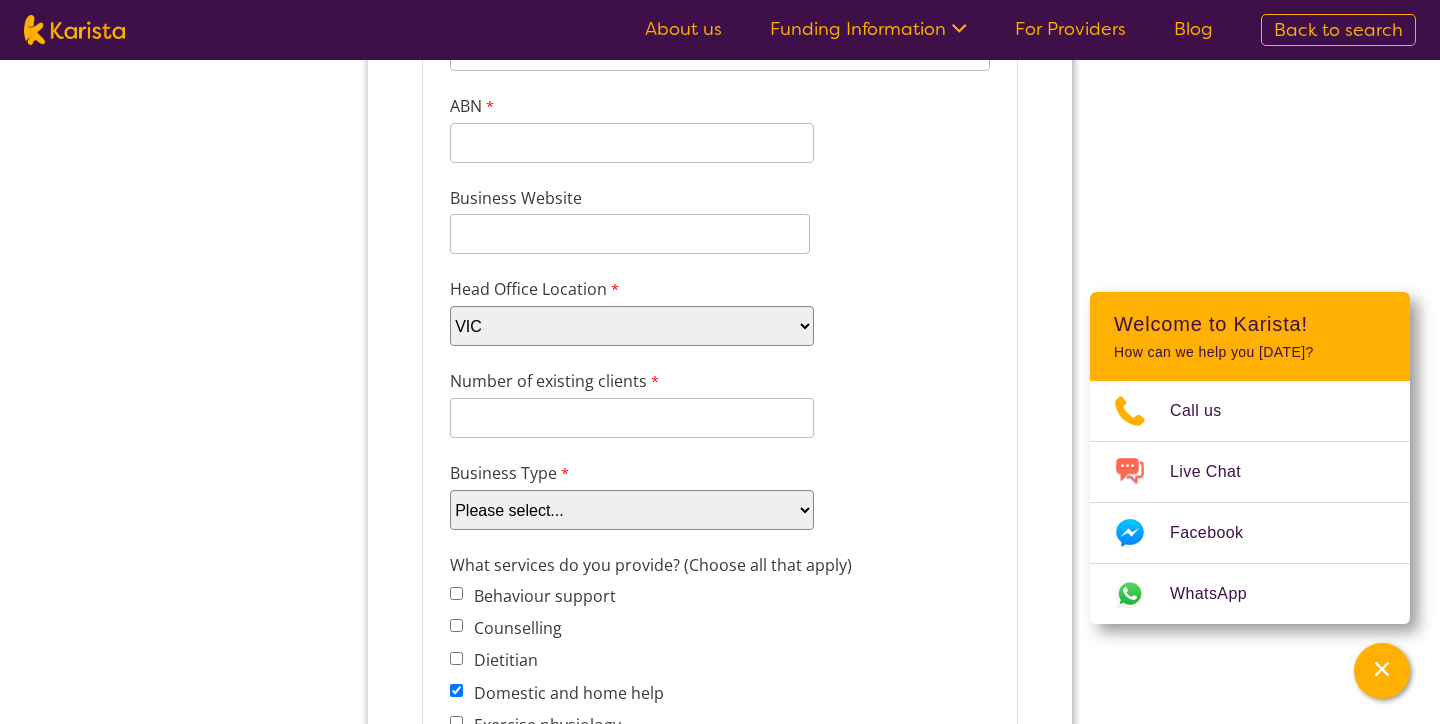 scroll, scrollTop: 338, scrollLeft: 0, axis: vertical 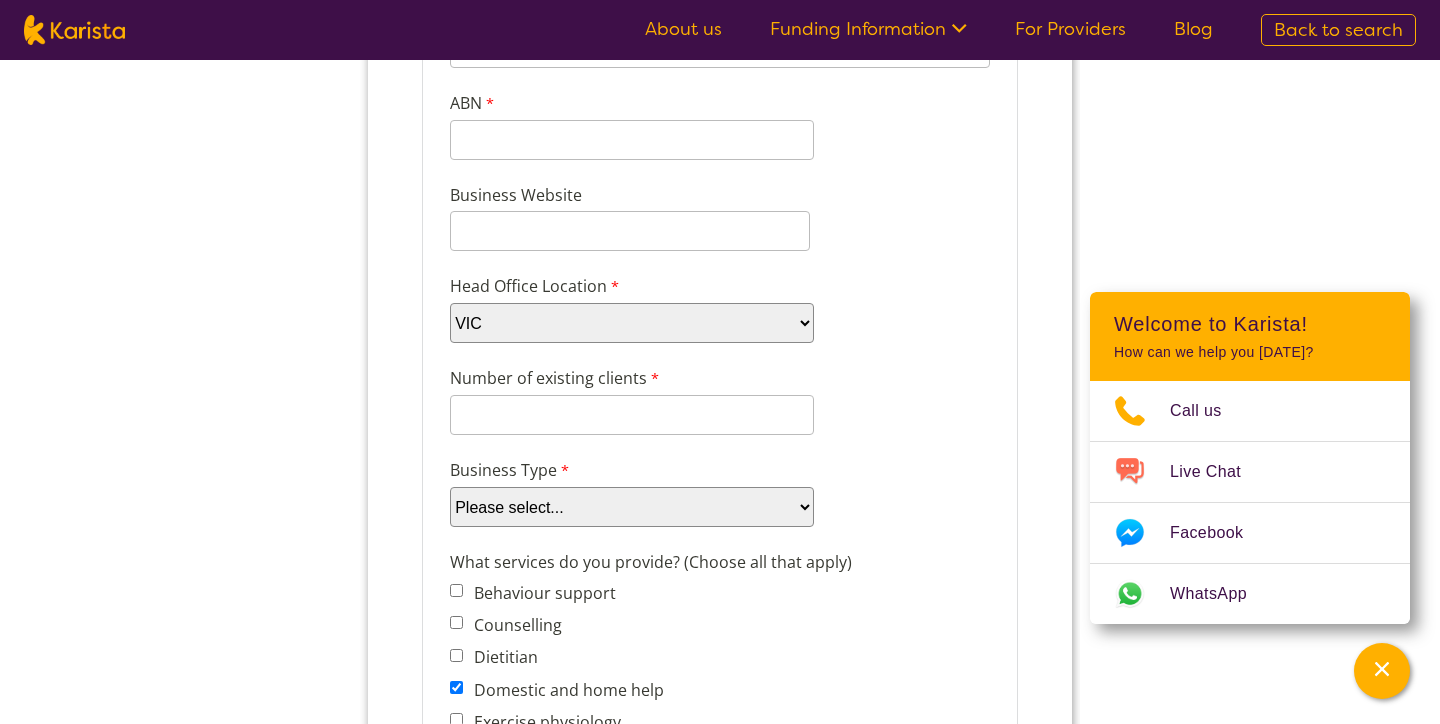 click on "Please select...
Company
Individual/Sole Trader
Other (please specify)" at bounding box center (632, 507) 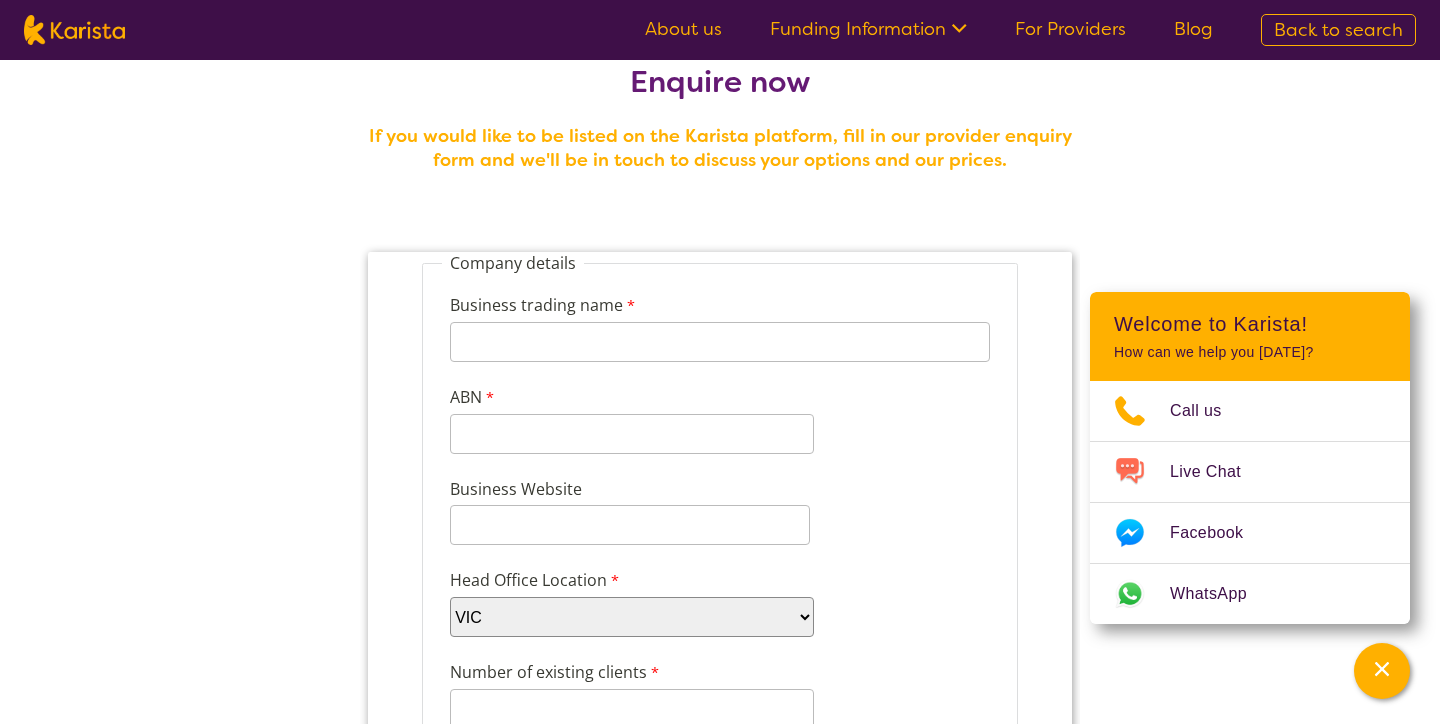 scroll, scrollTop: 0, scrollLeft: 0, axis: both 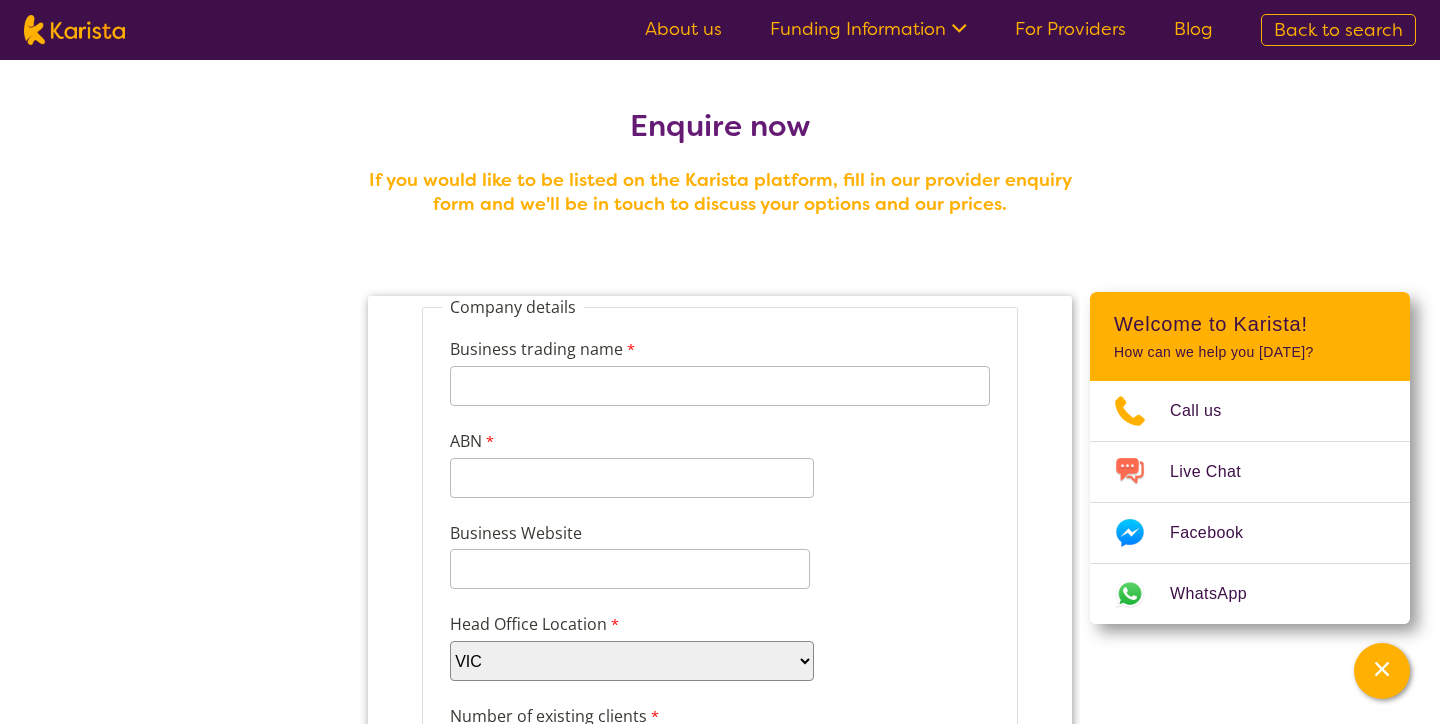 click on "About us" at bounding box center (683, 29) 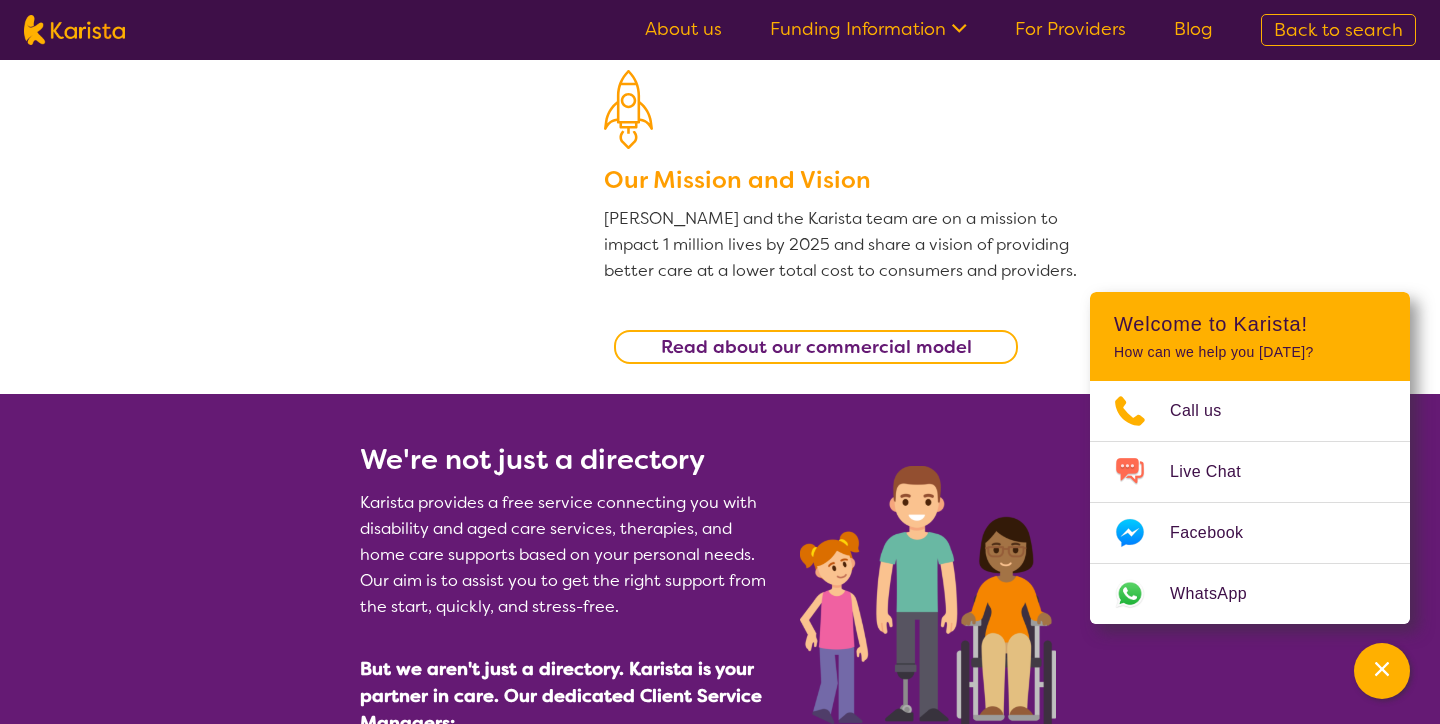 scroll, scrollTop: 564, scrollLeft: 0, axis: vertical 